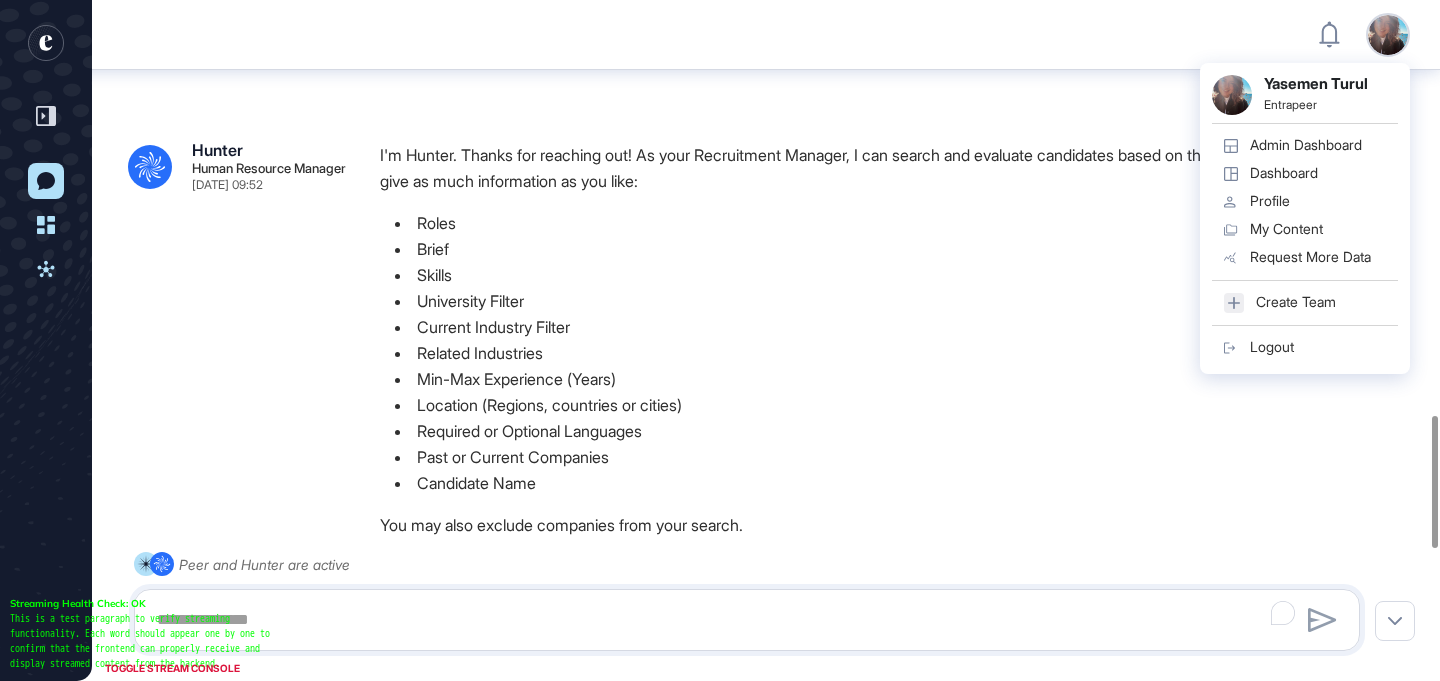 scroll, scrollTop: 0, scrollLeft: 0, axis: both 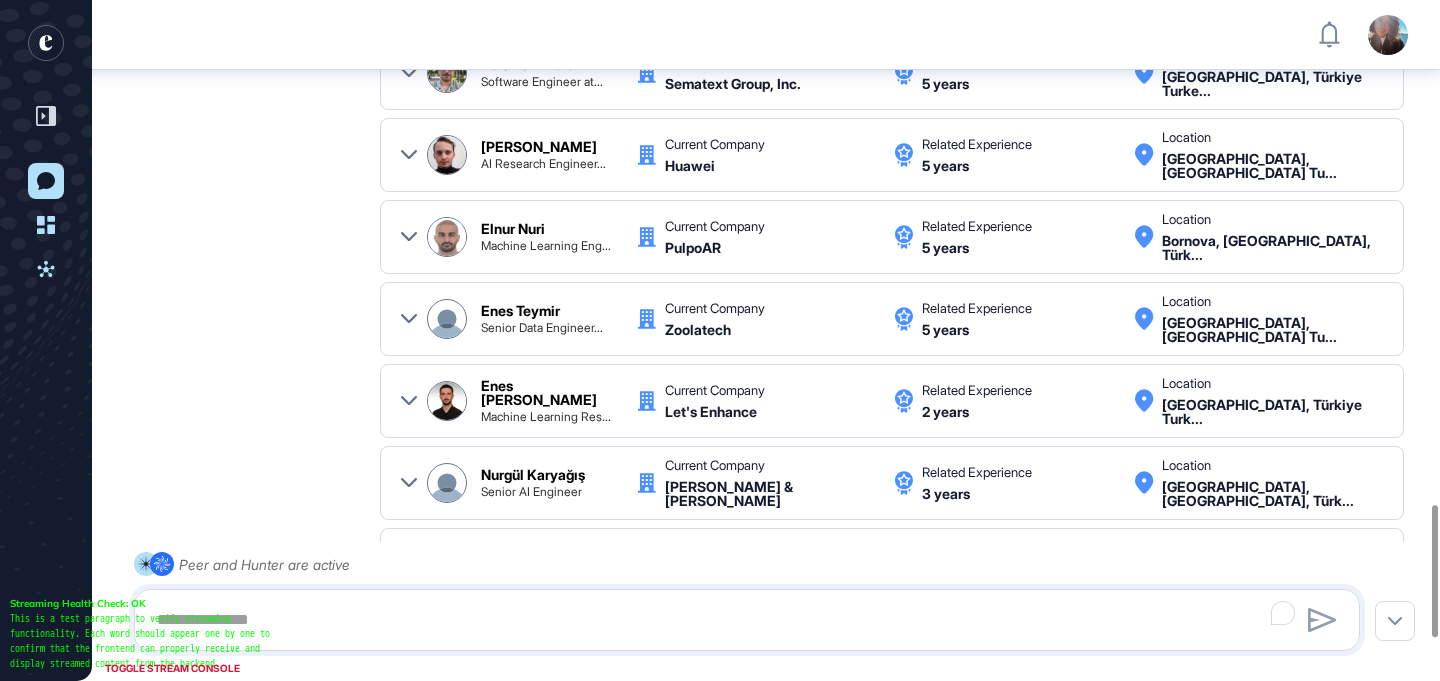 click at bounding box center (409, 319) 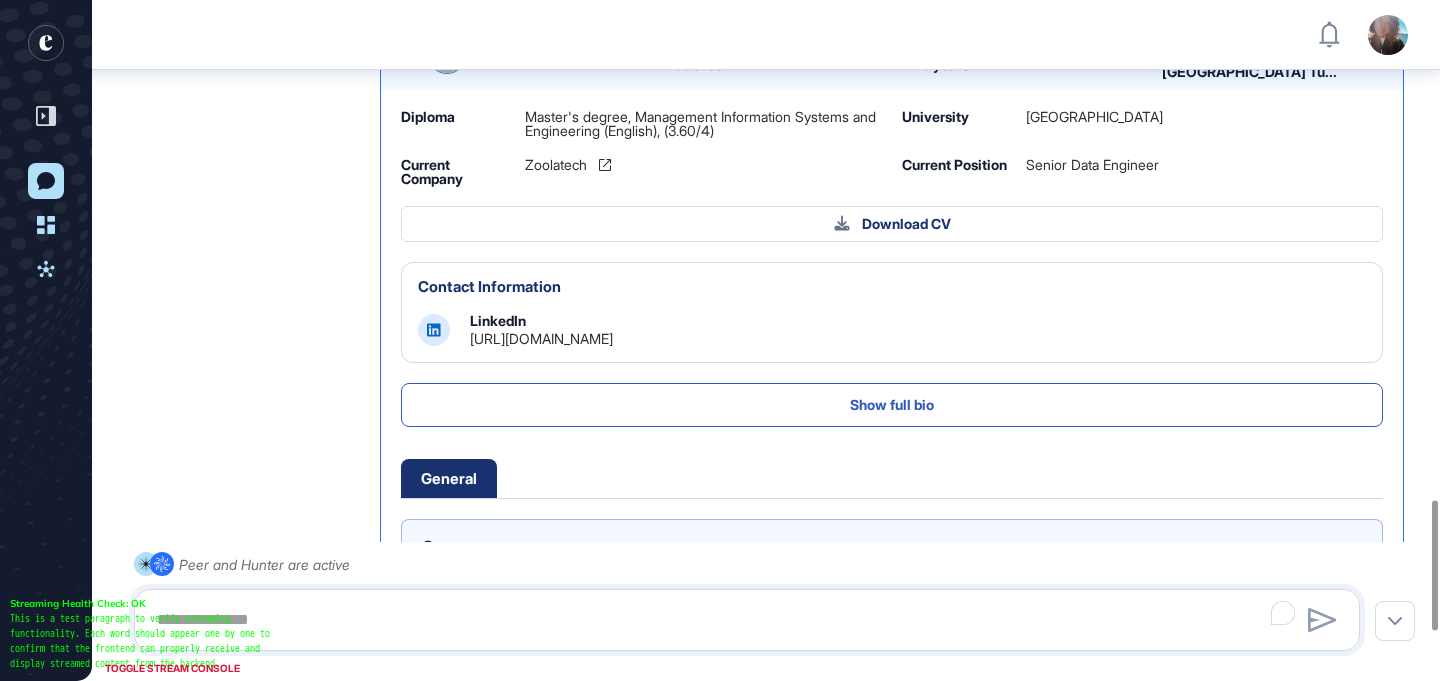 scroll, scrollTop: 264, scrollLeft: 0, axis: vertical 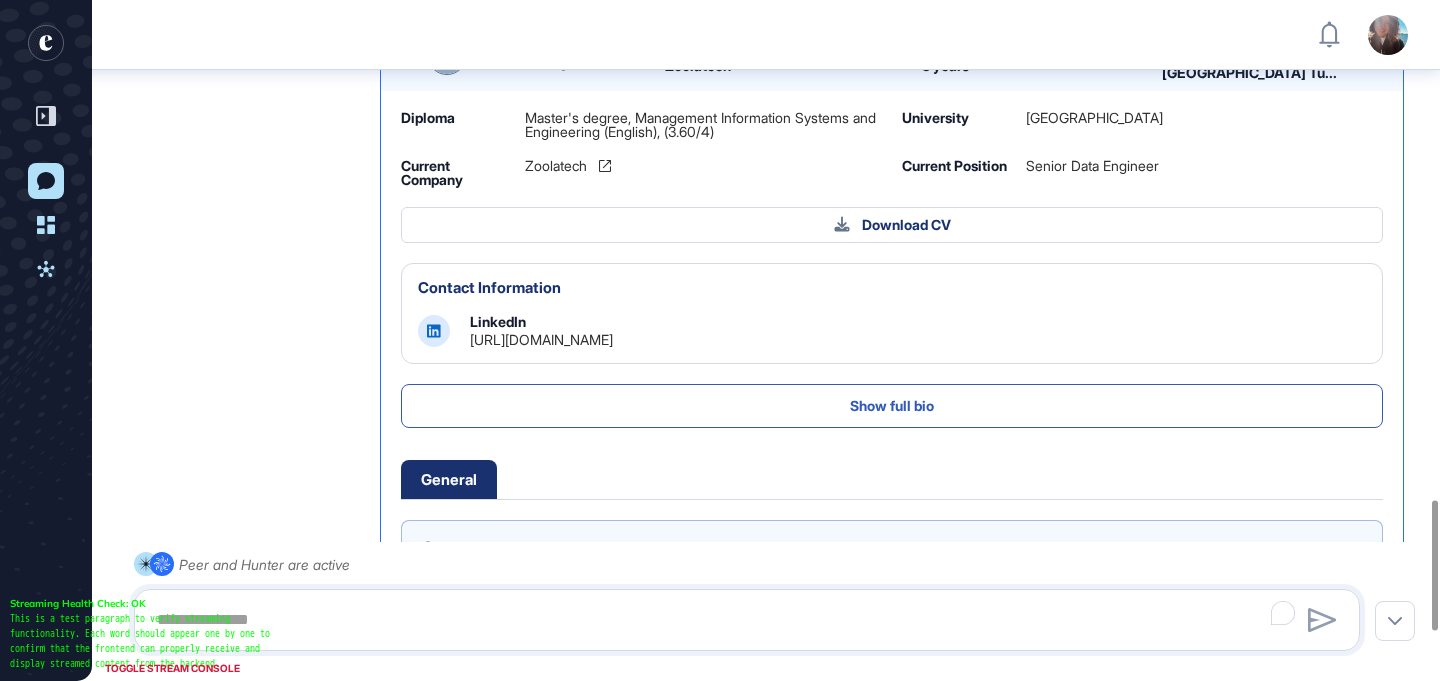 click on "[URL][DOMAIN_NAME]" at bounding box center (541, 339) 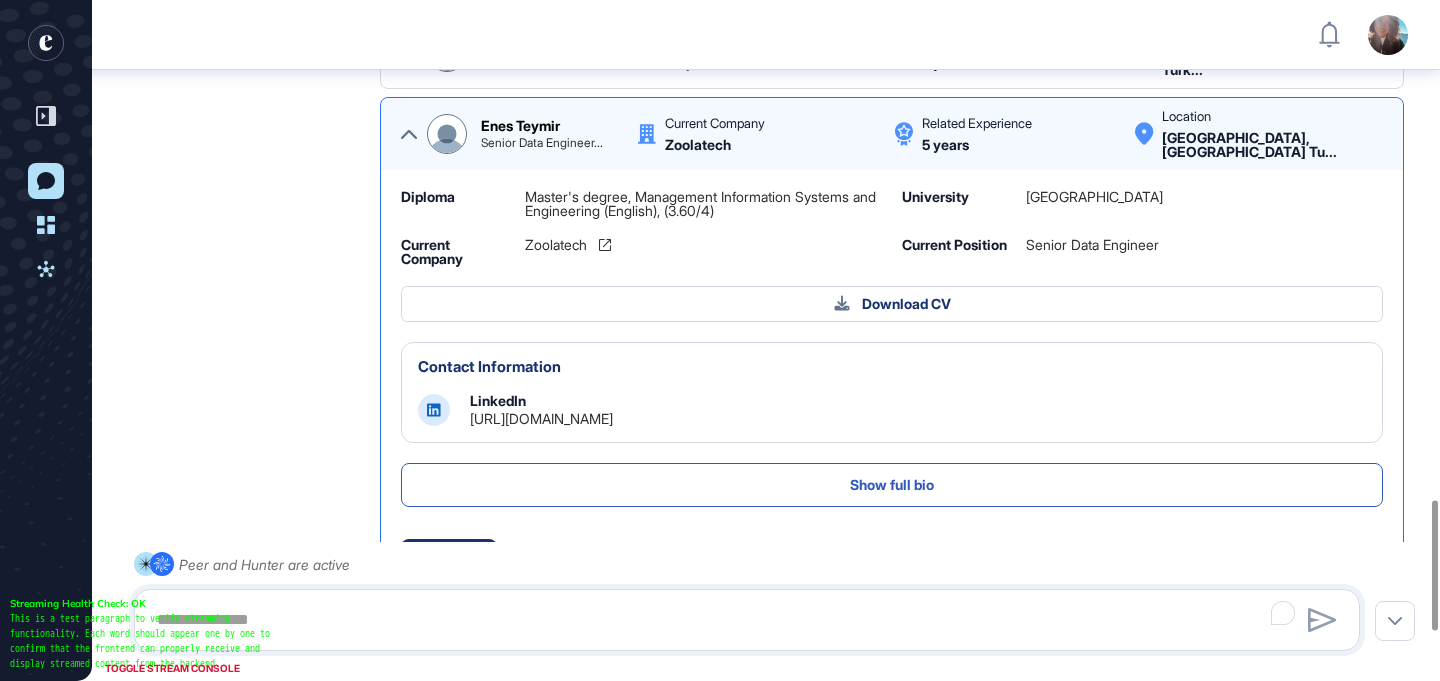 scroll, scrollTop: 187, scrollLeft: 0, axis: vertical 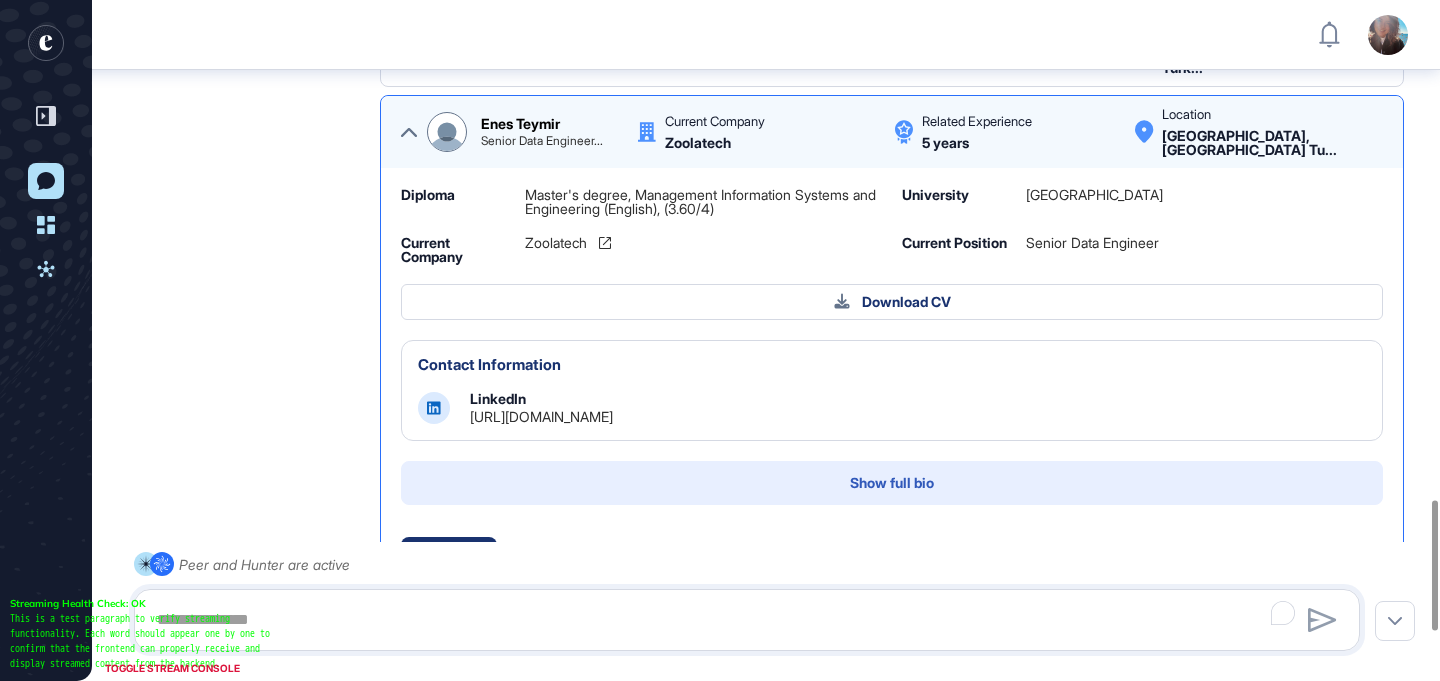 click on "Show full bio" at bounding box center (892, 483) 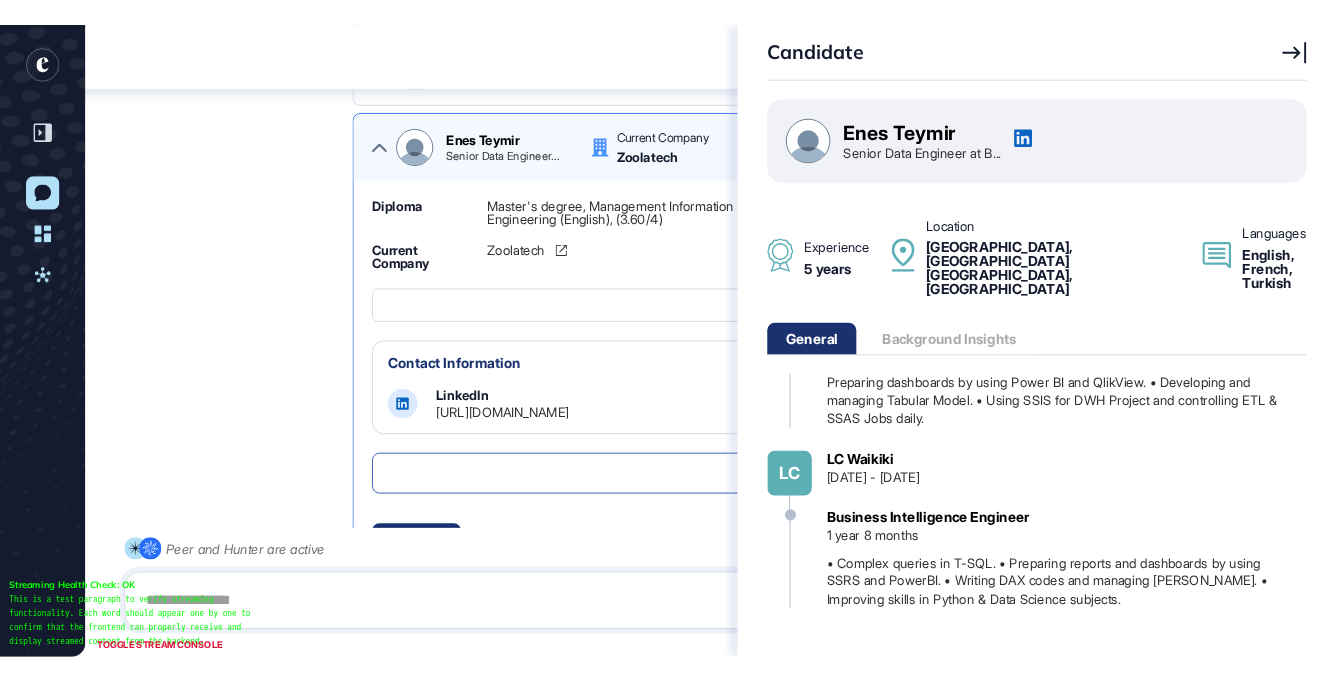 scroll, scrollTop: 1828, scrollLeft: 0, axis: vertical 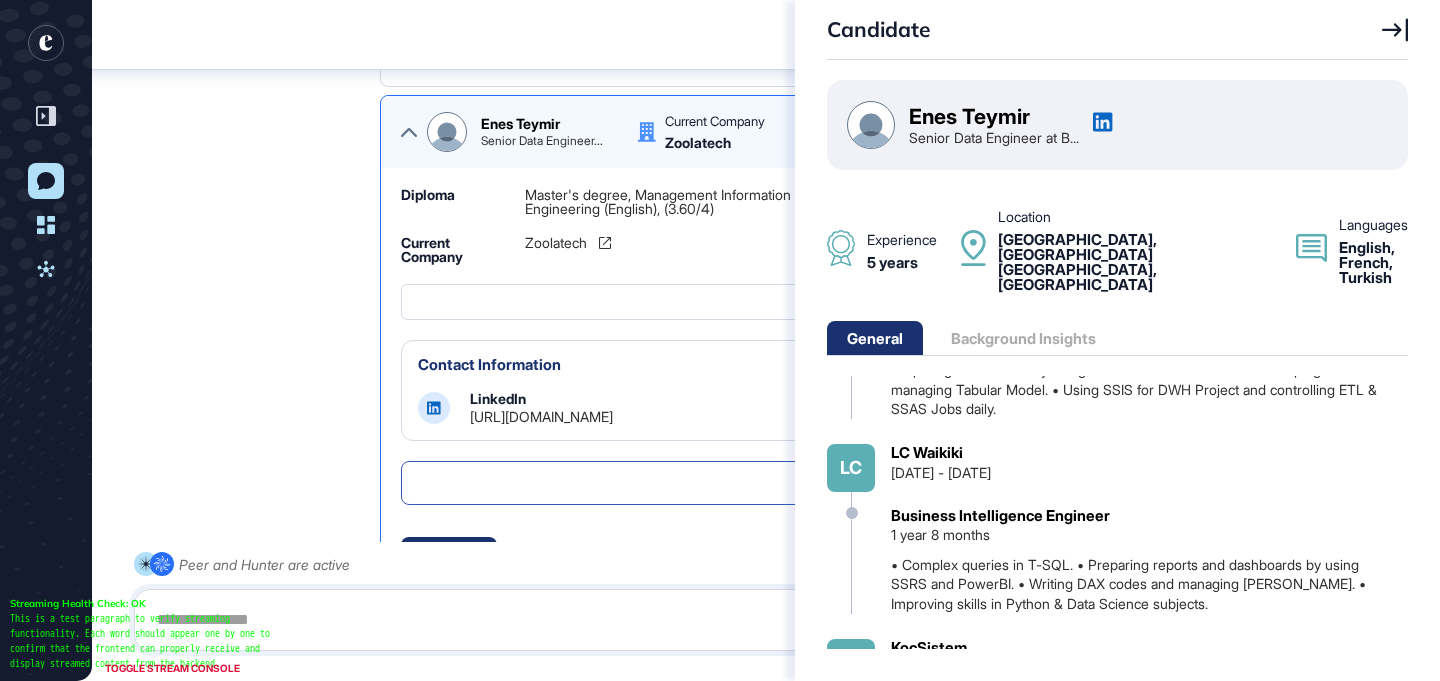 click on "Candidate Enes Teymir Senior Data Engineer at B... Experience 5 years Location [GEOGRAPHIC_DATA], [GEOGRAPHIC_DATA] [GEOGRAPHIC_DATA] ,  [GEOGRAPHIC_DATA] Languages English, French, Turkish General Background Insights Diploma Master's degree, Management Information Systems and Engineering (English), (3.60/4) [GEOGRAPHIC_DATA] Current Company Zoolatech (as Senior Data Engineer) Reasoning Candidate is a good match for the AI Engineer or Backend Engineer position. They possess the required Python skills and have 5 years of relevant data engineering and business intelligence experience, which is highly transferable to roles involving data pipelines and infrastructure within AI or backend systems. The candidate also meets the location requirement. Experience Zo Zoolatech 1 year 1 month [DATE] - Present [PERSON_NAME] [DATE] - [DATE] Senior Data Engineer 9 months • Learning Snowflake eB eBazaaris [DATE] - [DATE] Data Engineer 1 year 3 months Sa SabancıDx [DATE] - [DATE] Data Engineer 7 months Un Unilever [DATE] - [DATE] OB" 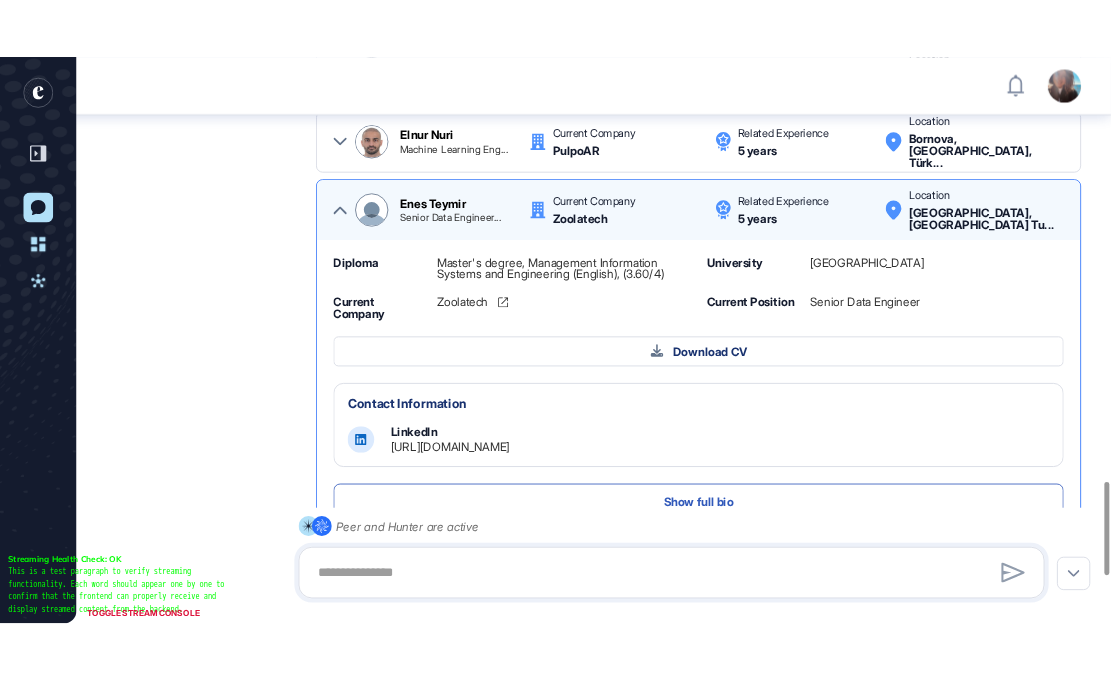 scroll, scrollTop: 681, scrollLeft: 1111, axis: both 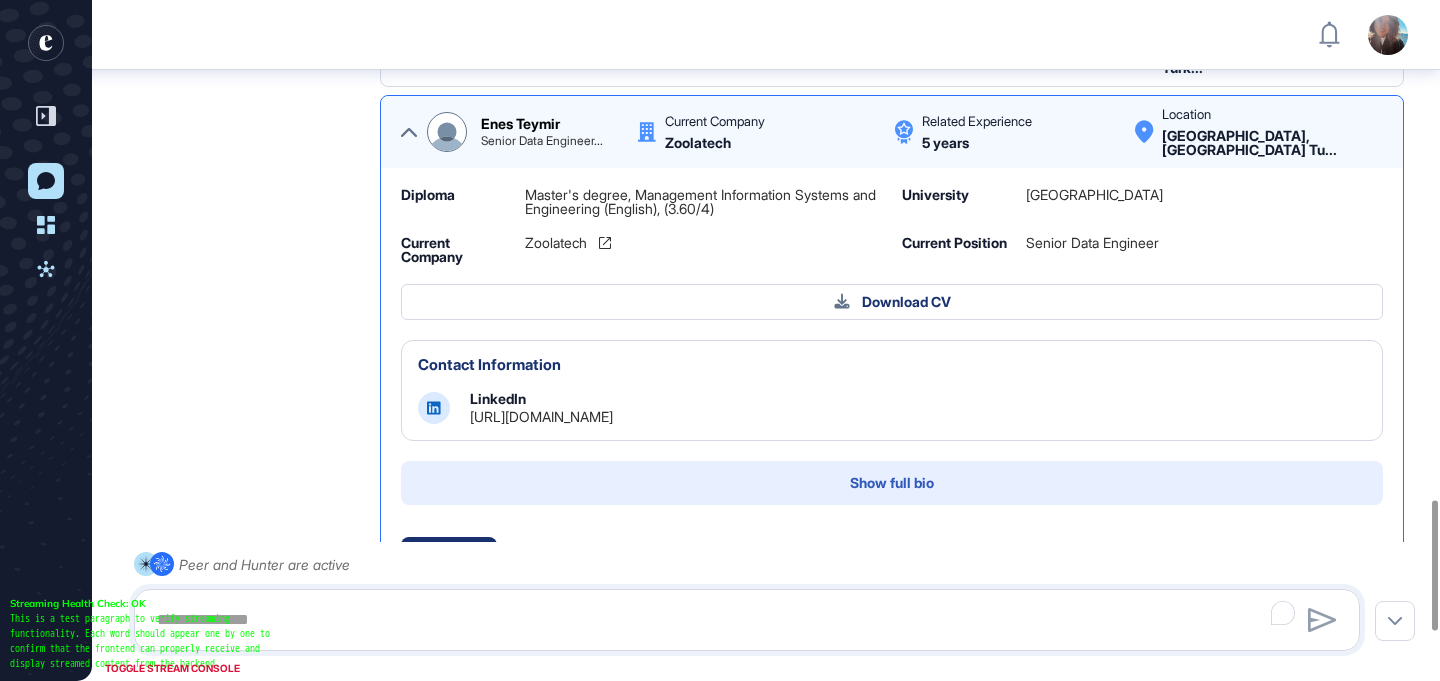 click on "Show full bio" at bounding box center [892, 483] 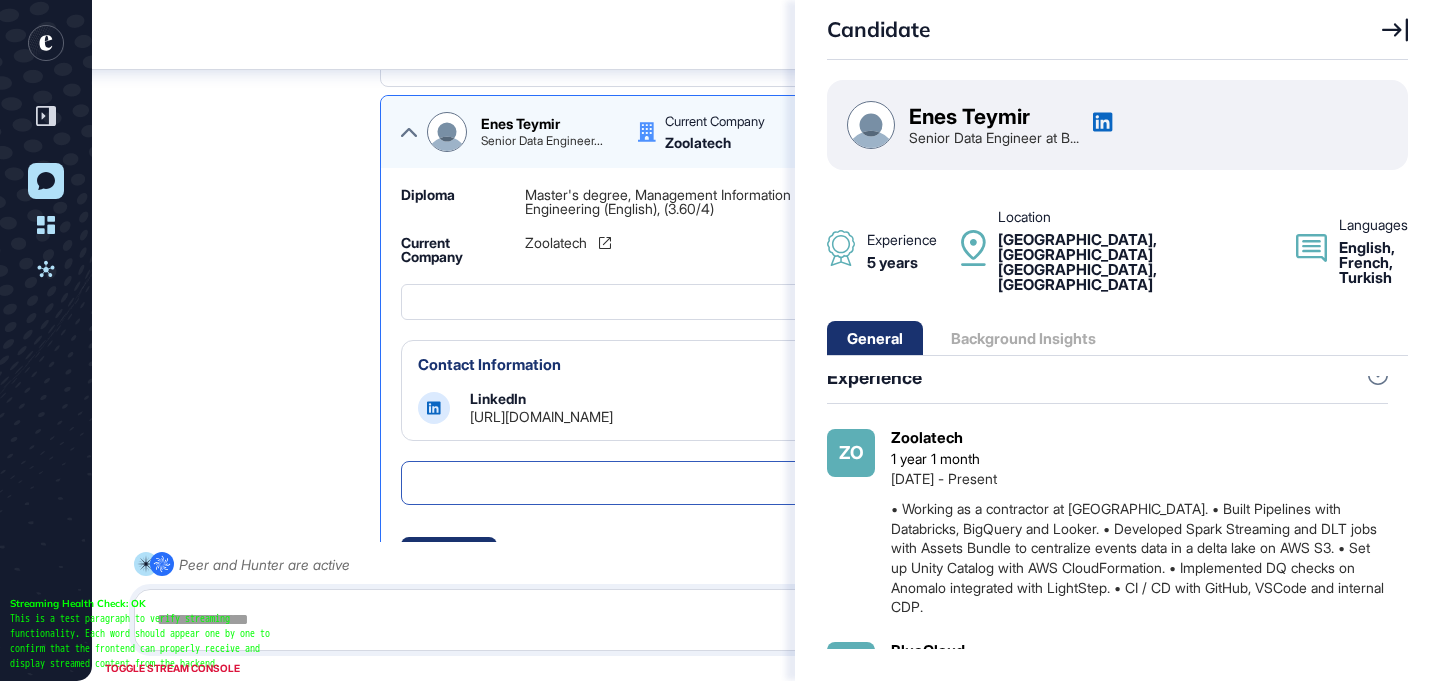 scroll, scrollTop: 309, scrollLeft: 0, axis: vertical 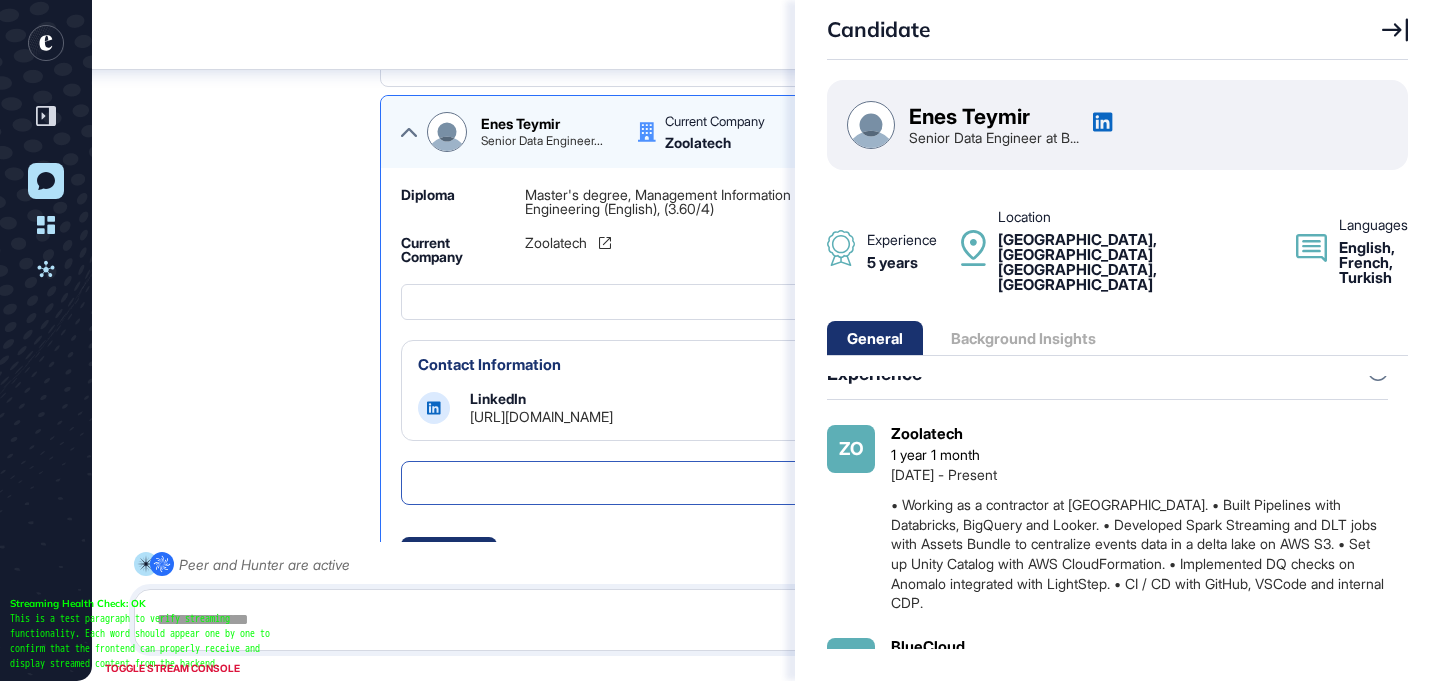 click 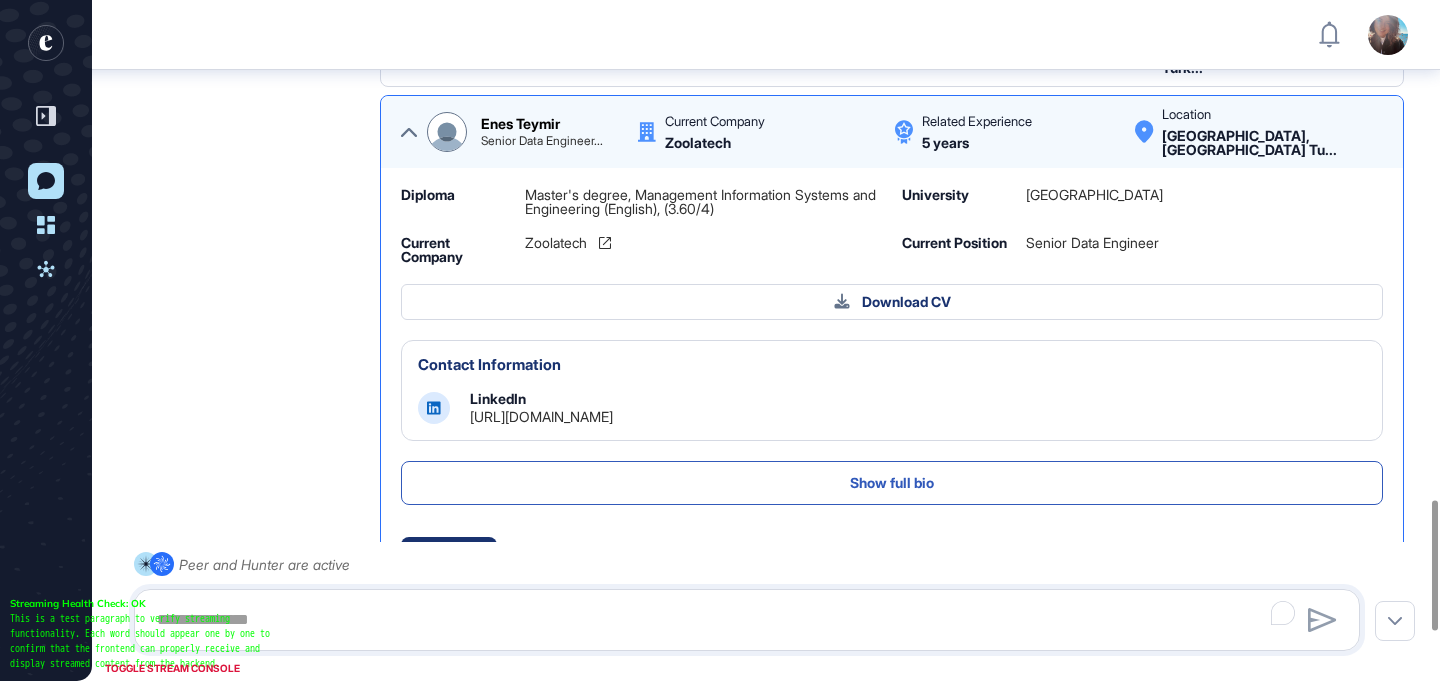 click 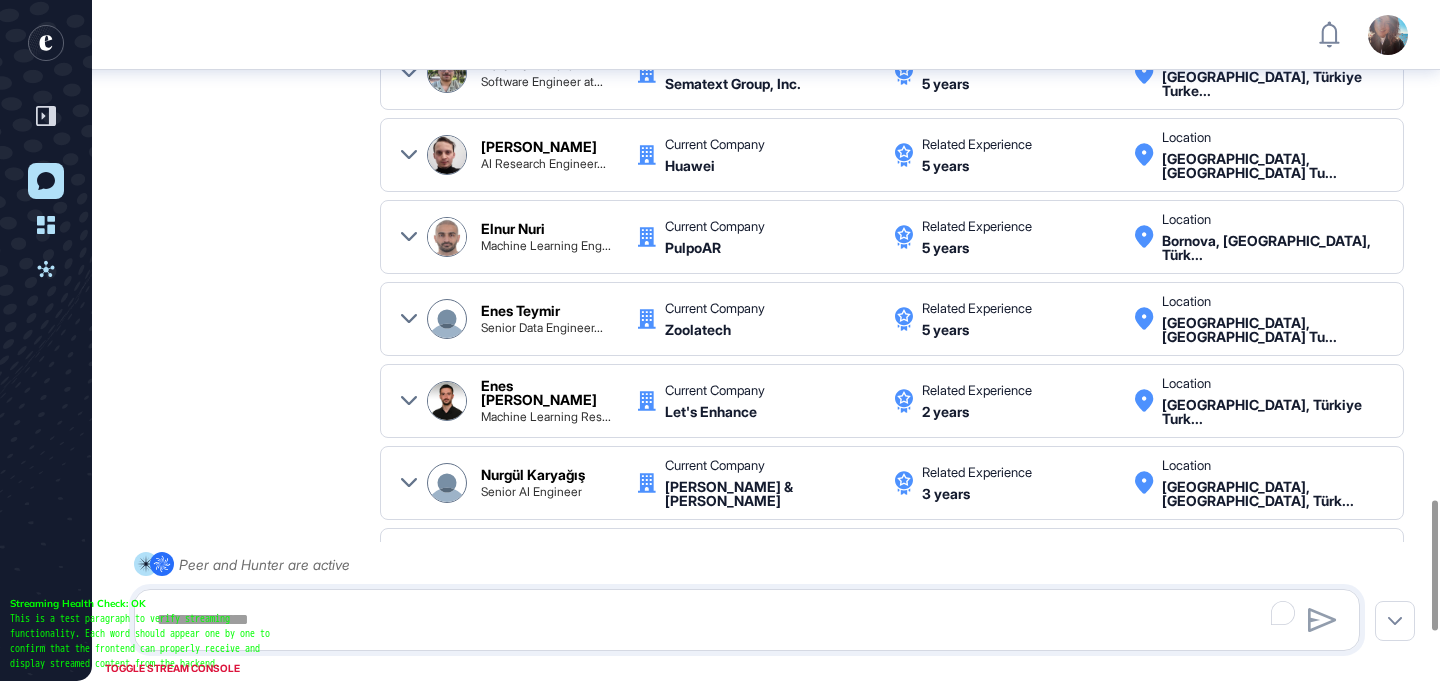 scroll, scrollTop: 0, scrollLeft: 0, axis: both 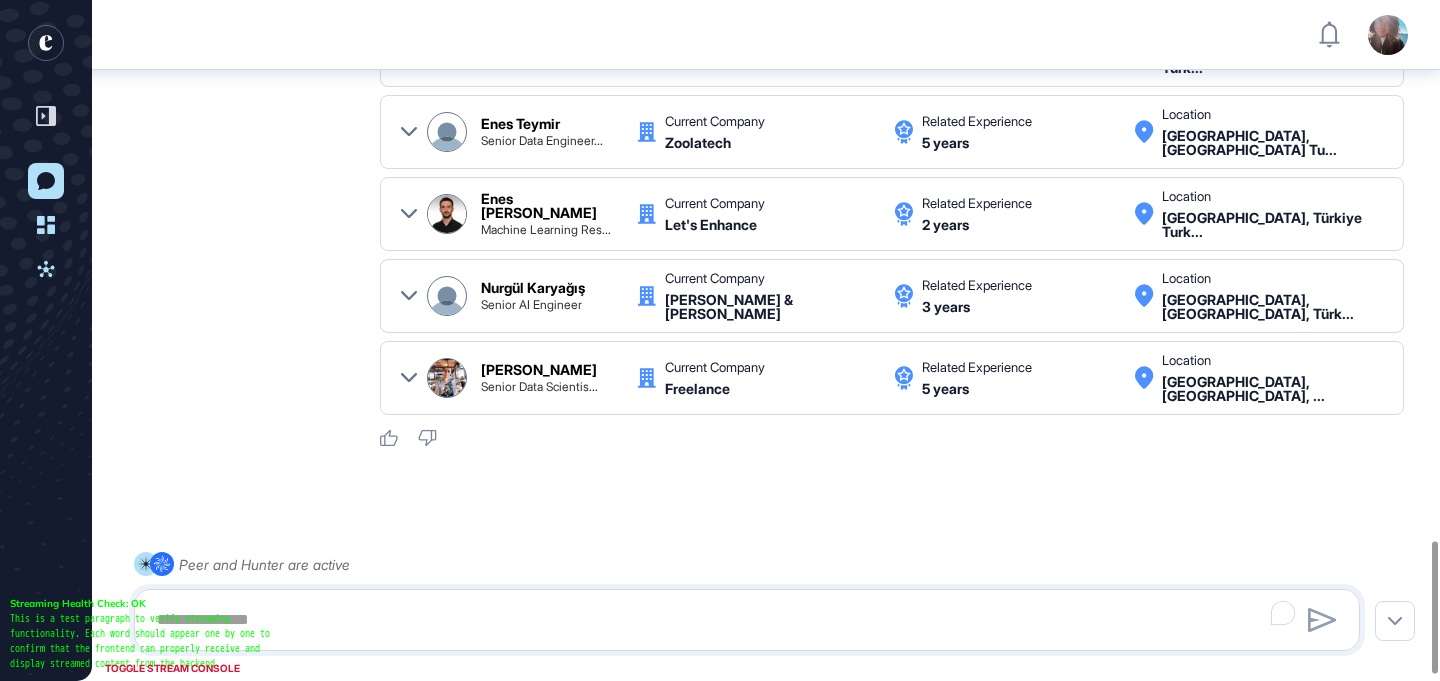 click 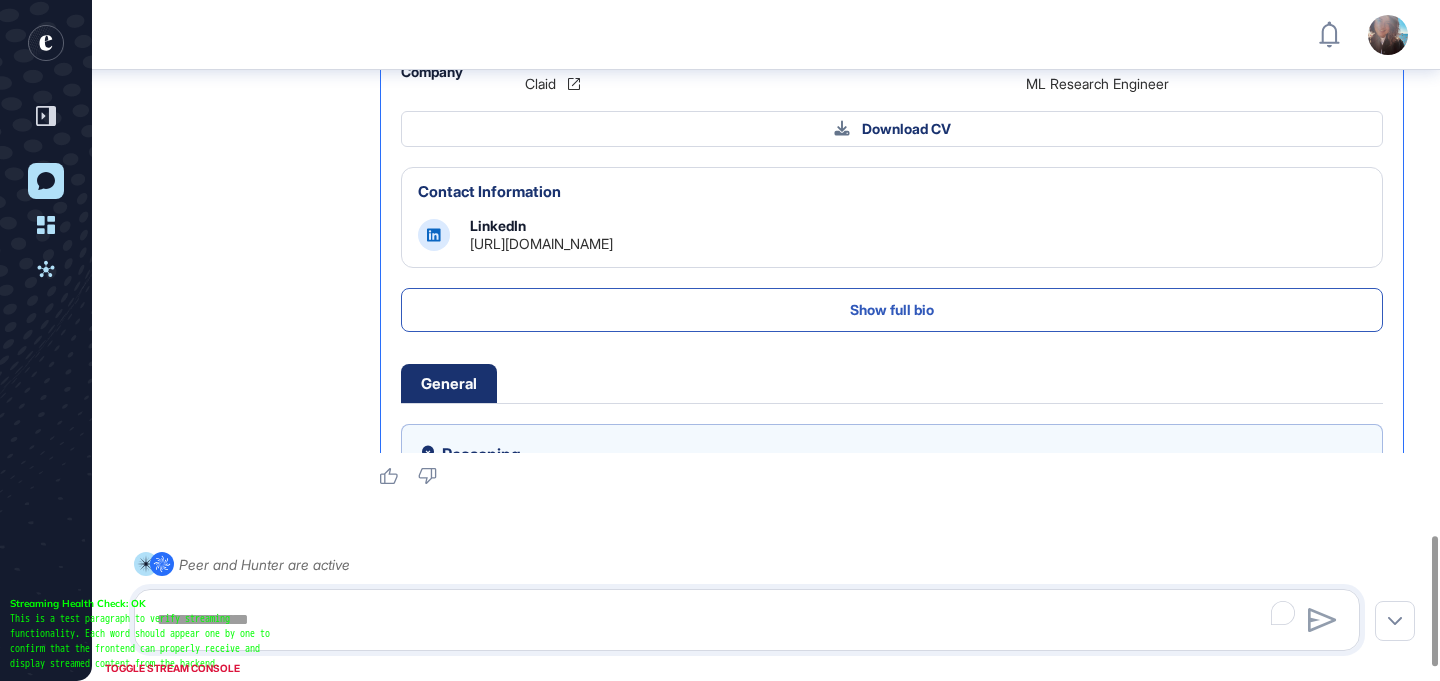 scroll, scrollTop: 0, scrollLeft: 0, axis: both 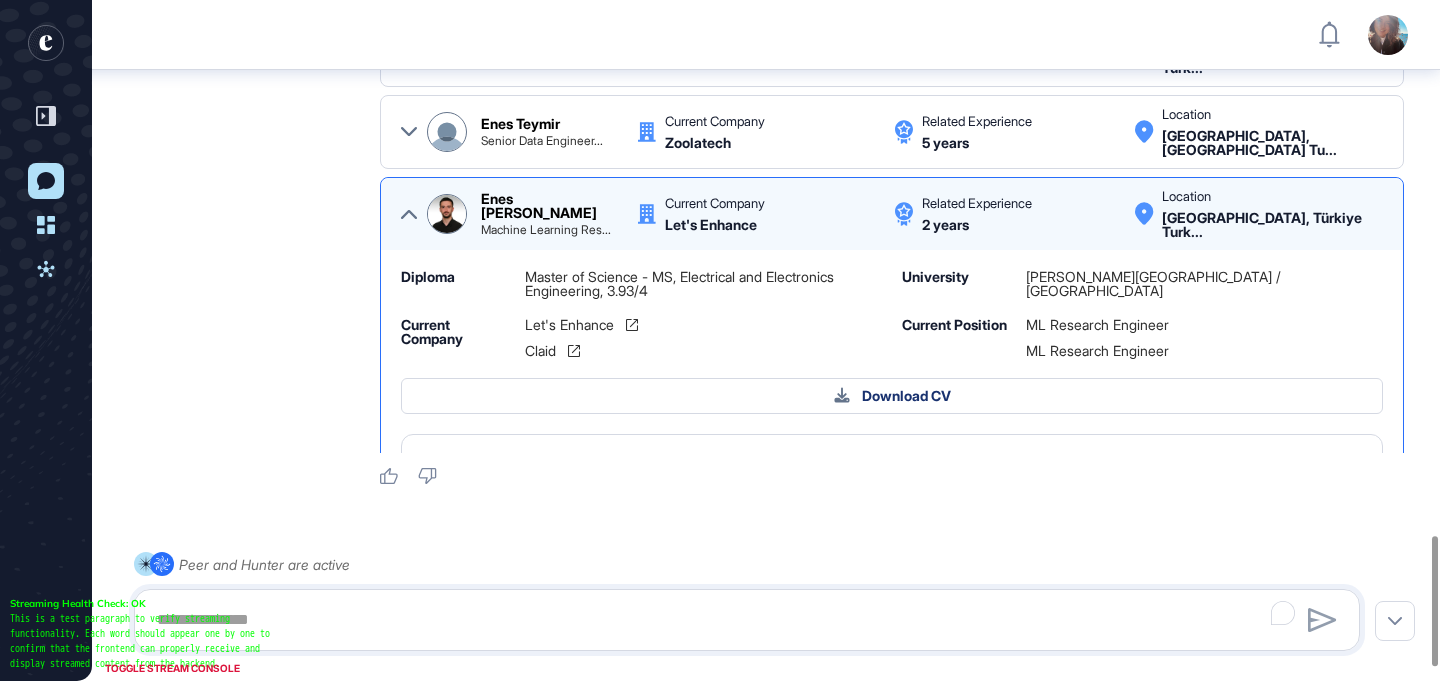 click 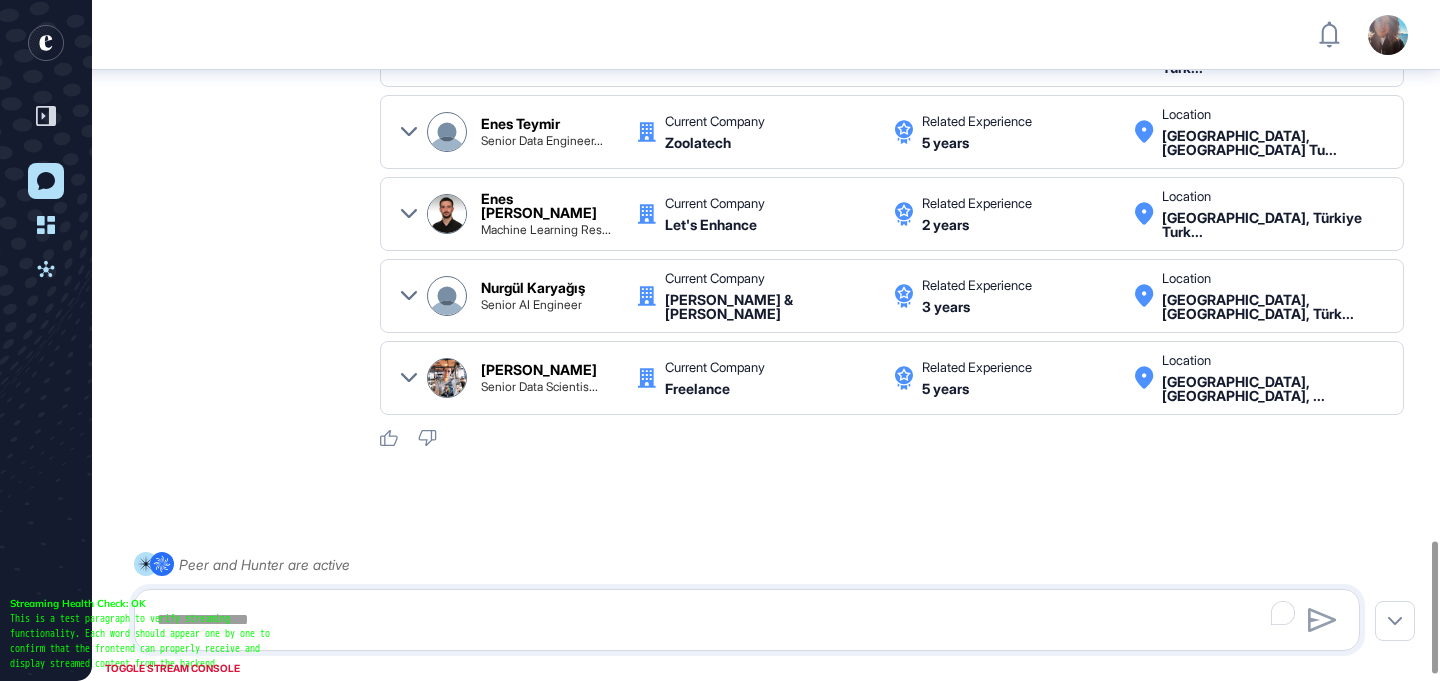 click on "[PERSON_NAME] Senior AI Engineer Current Company [PERSON_NAME] & [PERSON_NAME] Related Experience 3 years Location [GEOGRAPHIC_DATA], [GEOGRAPHIC_DATA], Türk..." at bounding box center (892, 296) 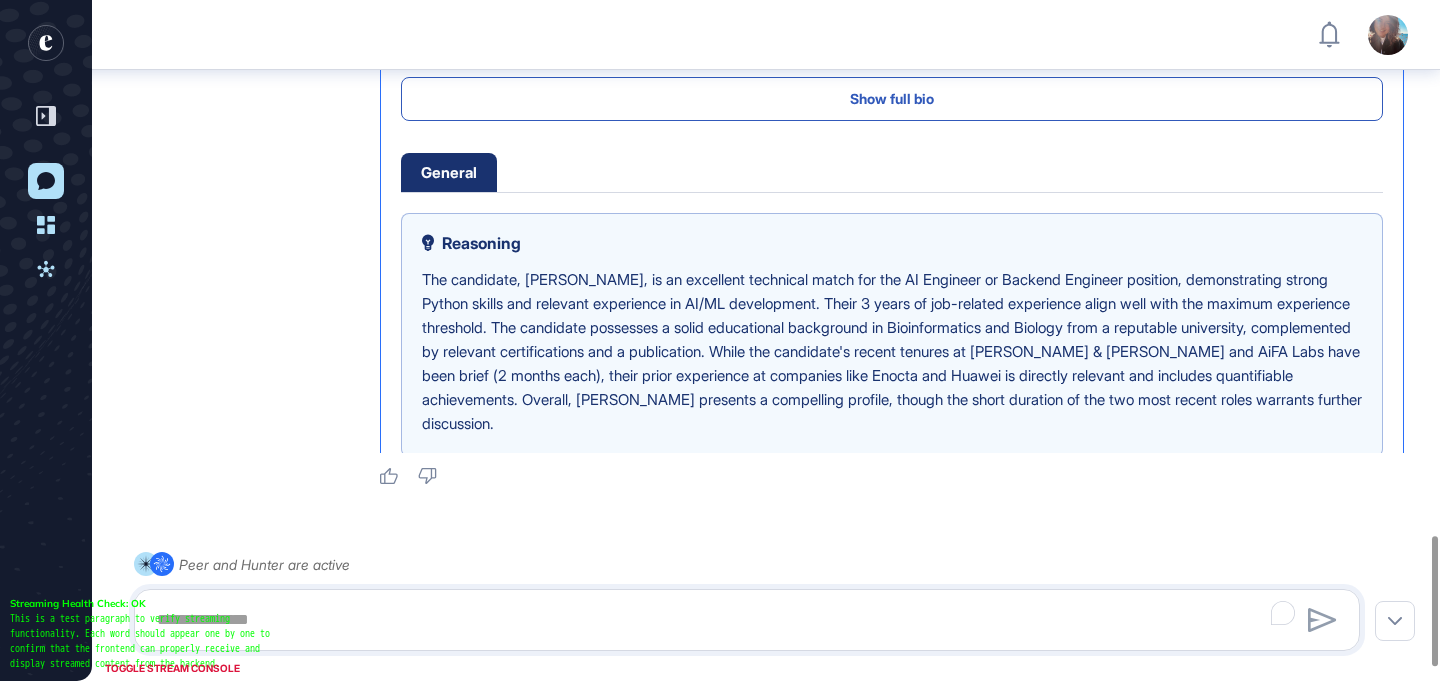 scroll, scrollTop: 403, scrollLeft: 0, axis: vertical 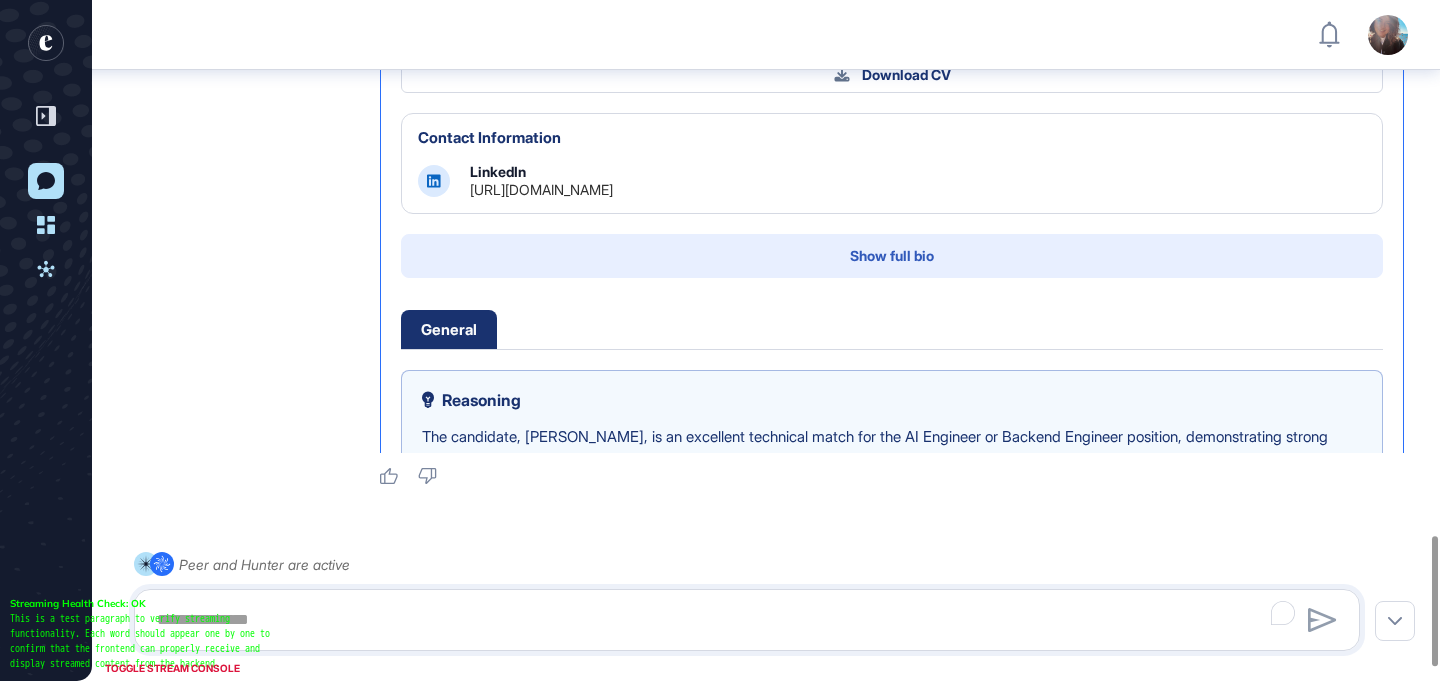 click on "Show full bio" at bounding box center (892, 256) 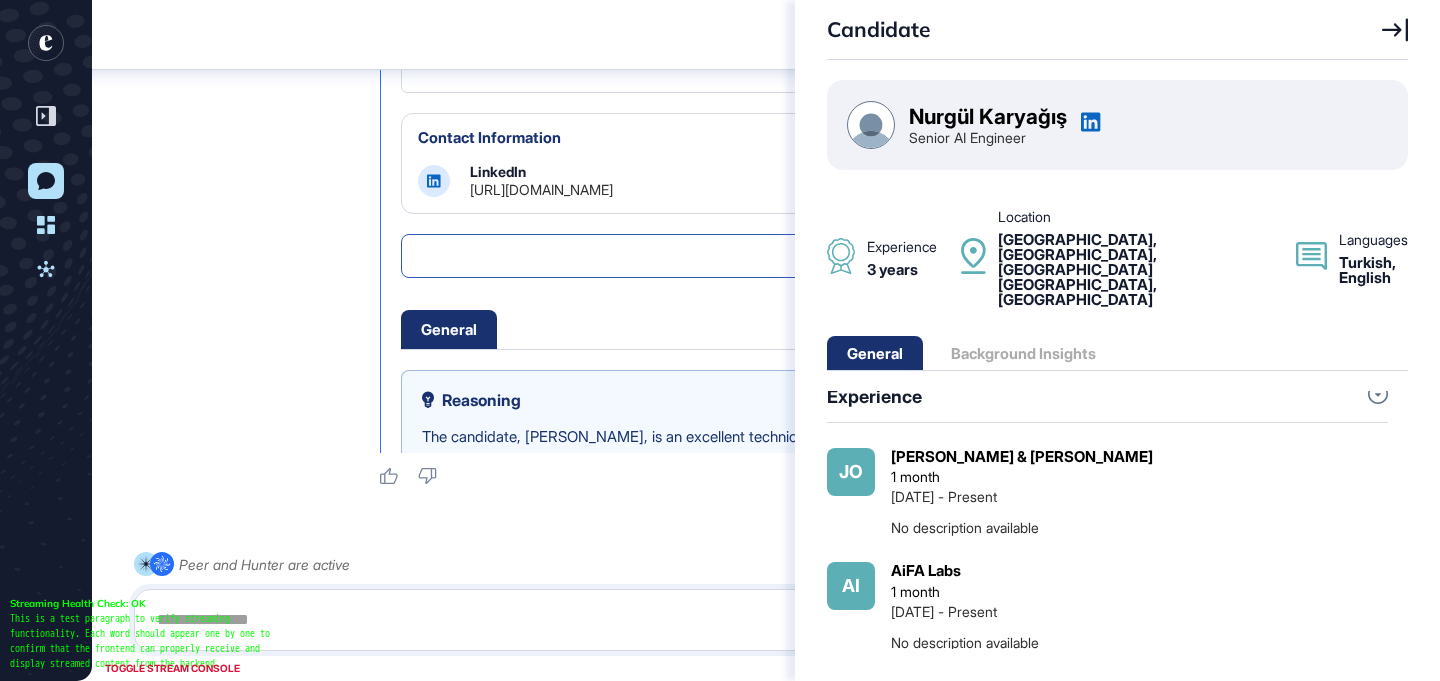 scroll, scrollTop: 0, scrollLeft: 0, axis: both 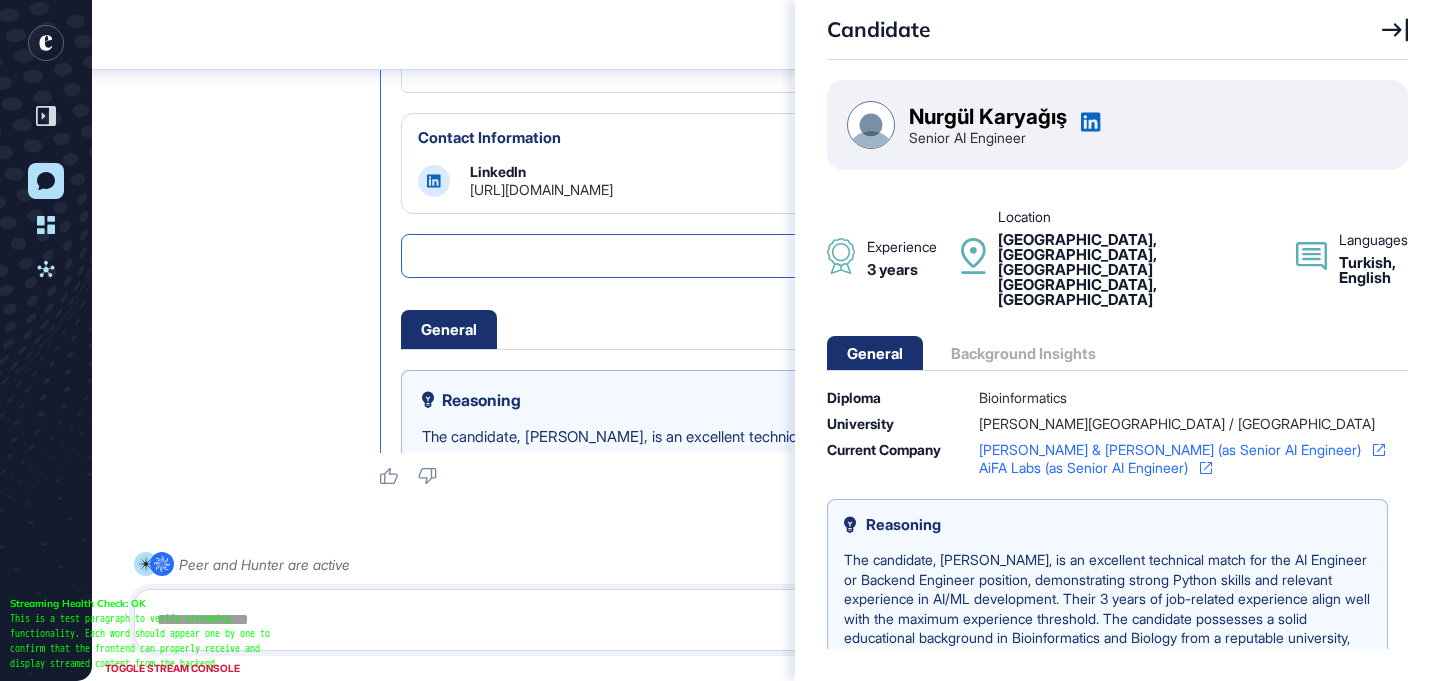 click 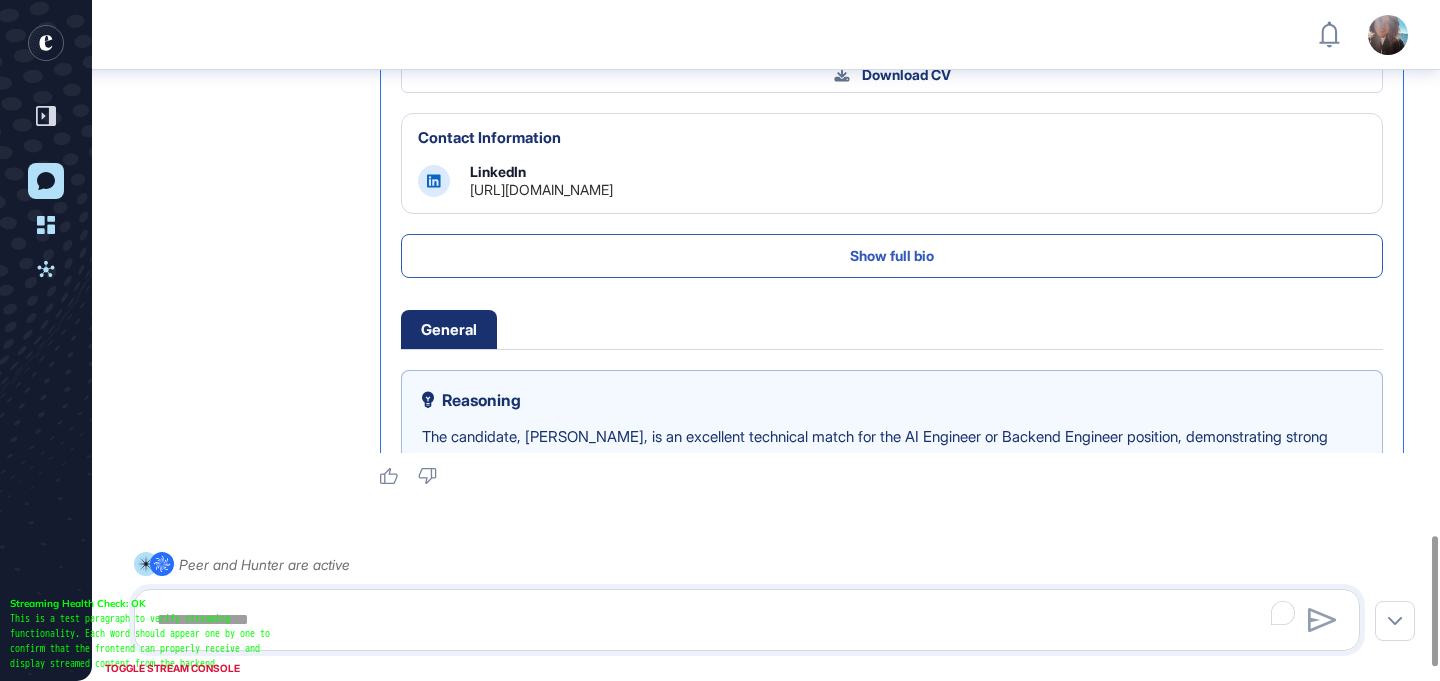 click on "[URL][DOMAIN_NAME]" at bounding box center [541, 189] 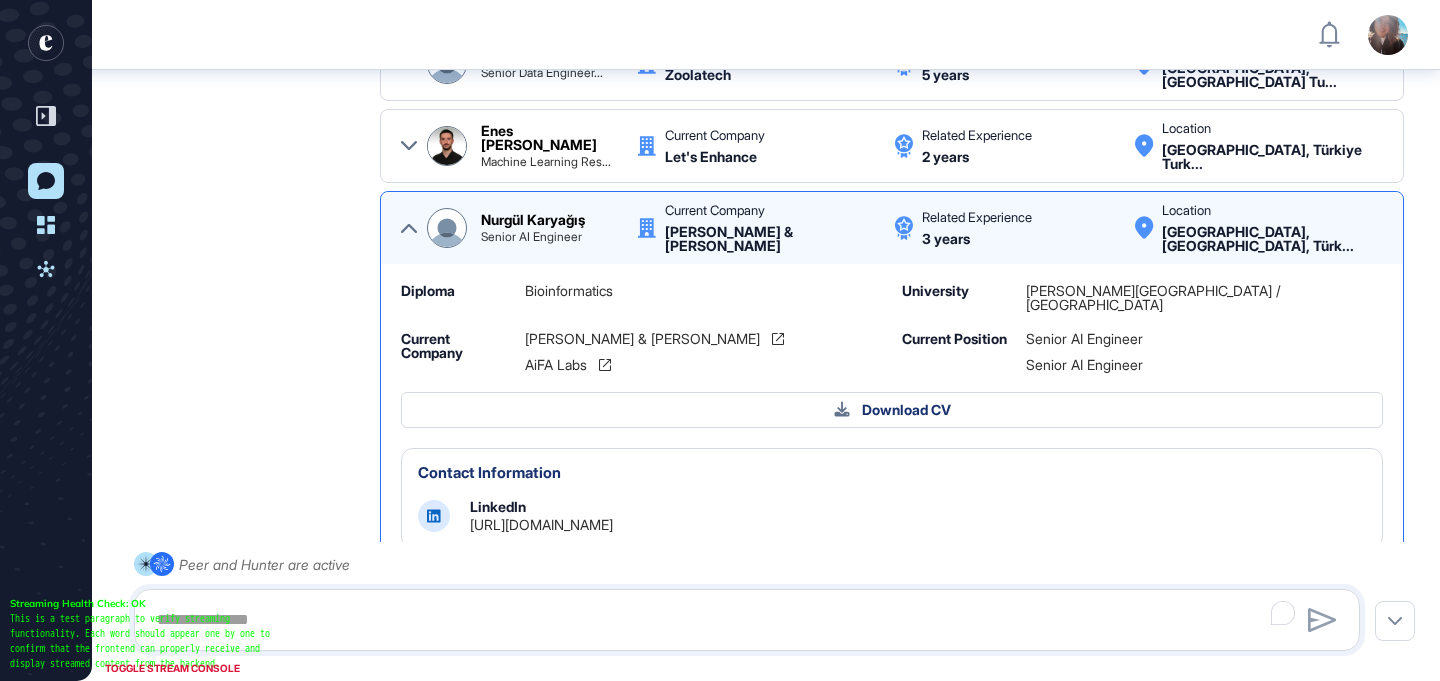 scroll, scrollTop: 2452, scrollLeft: 0, axis: vertical 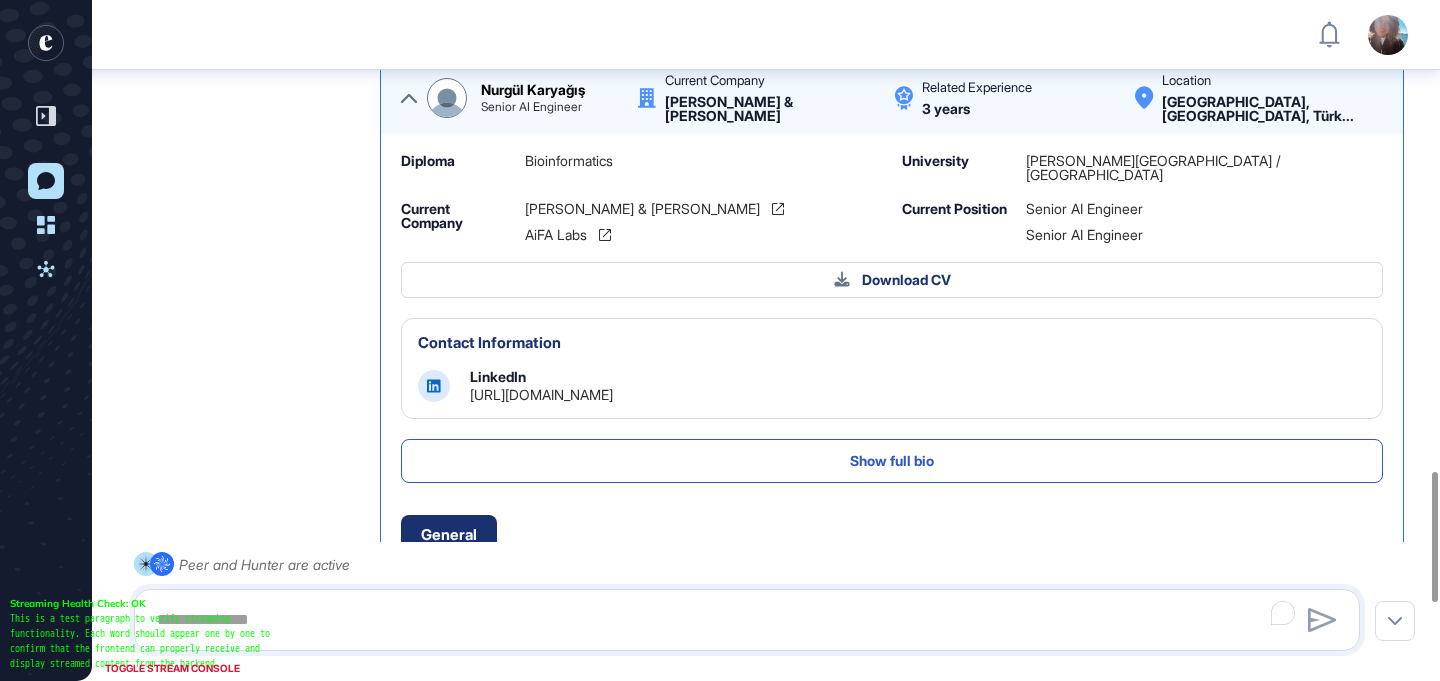click on "[URL][DOMAIN_NAME]" at bounding box center [541, 394] 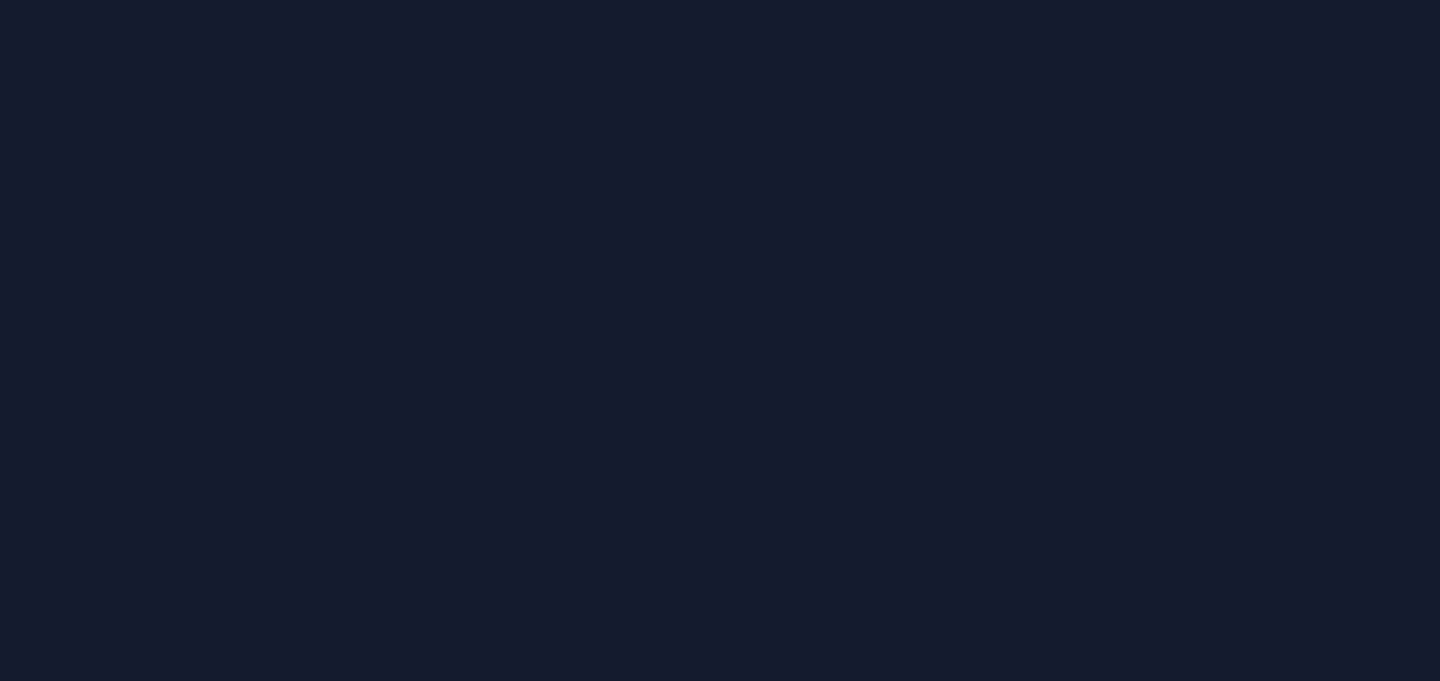 scroll, scrollTop: 0, scrollLeft: 0, axis: both 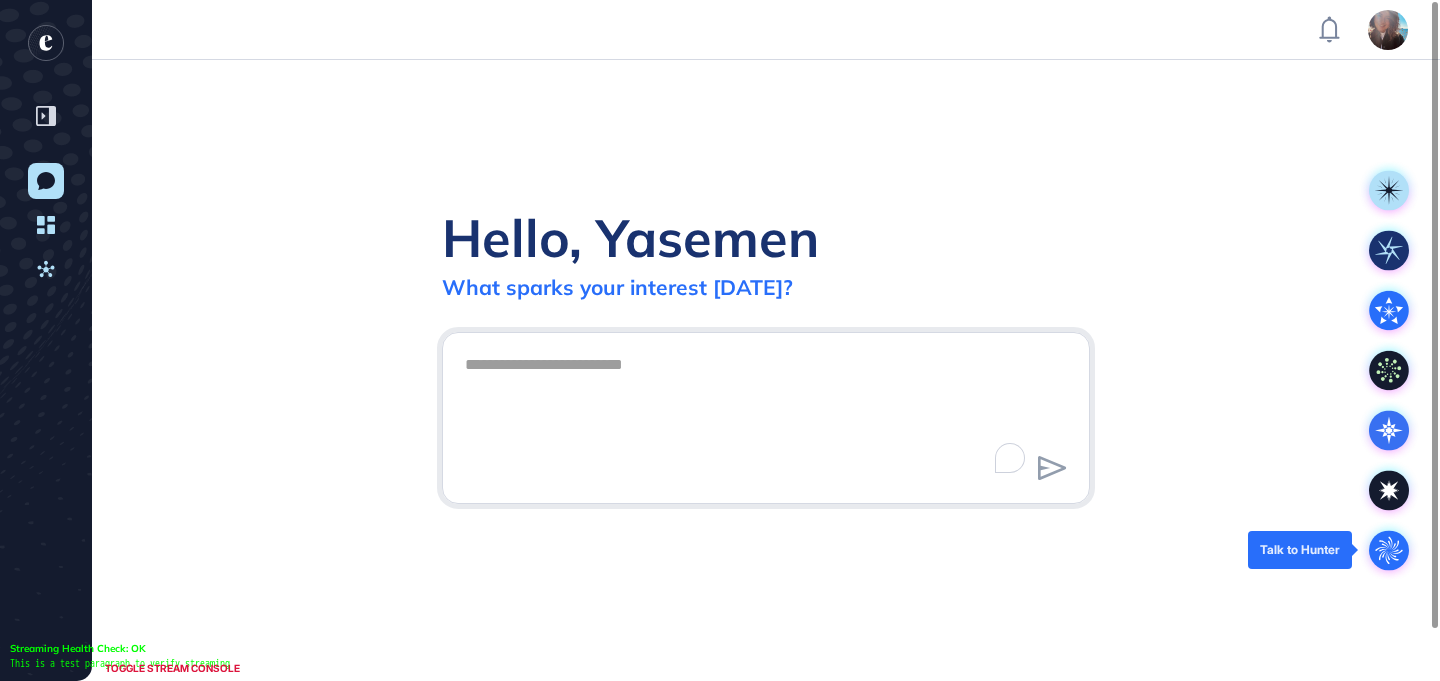 click 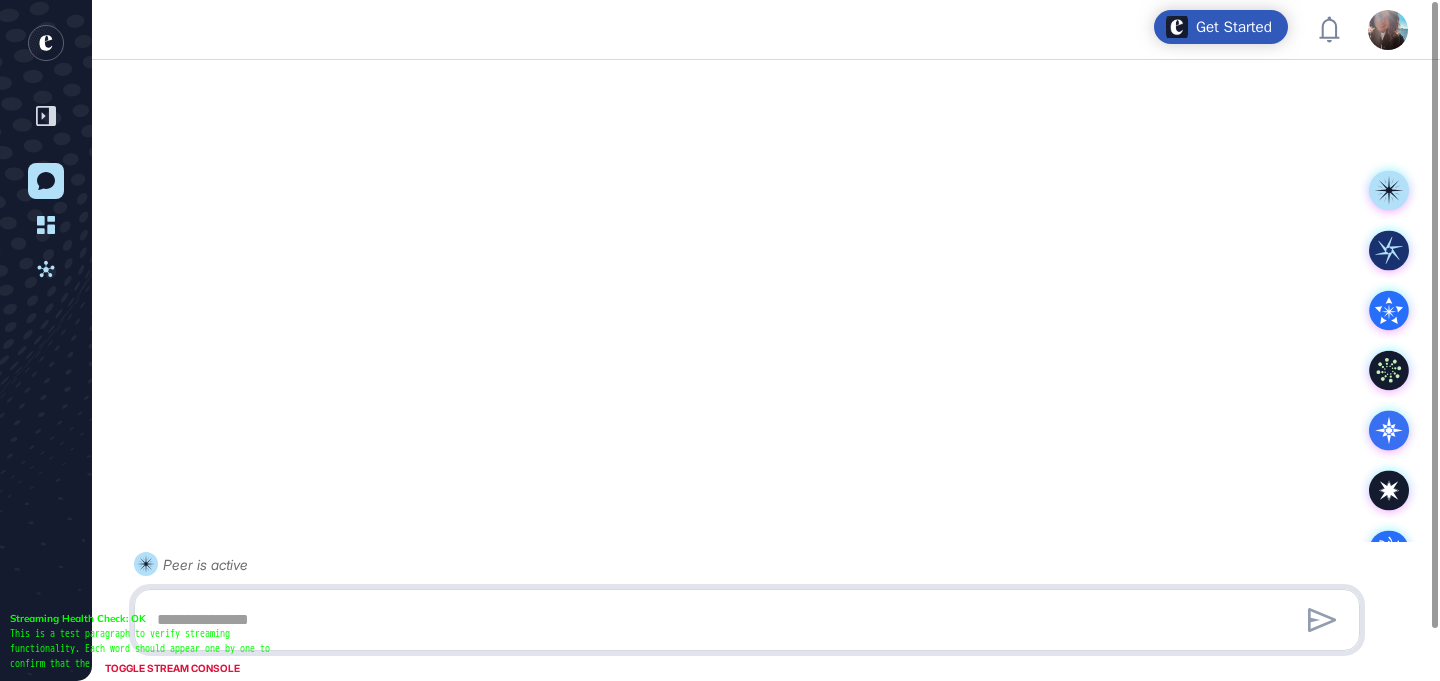 click at bounding box center (747, 620) 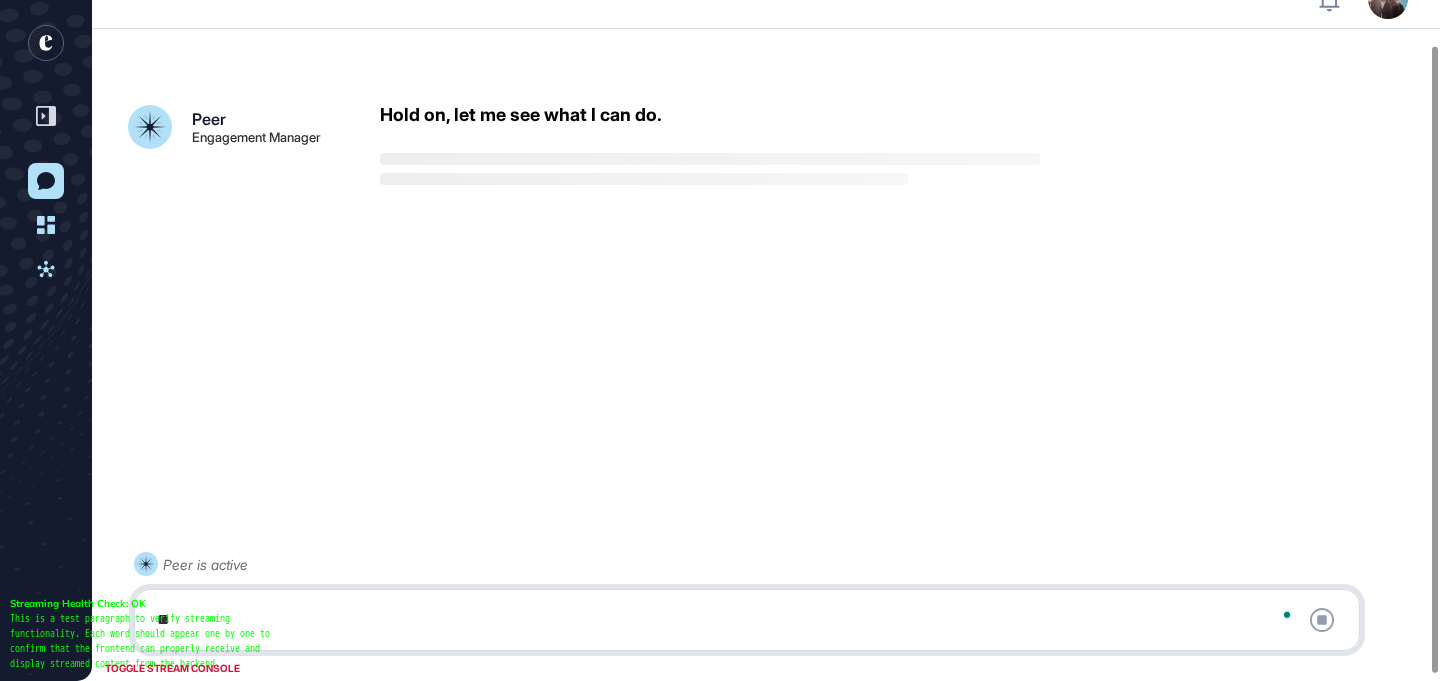 scroll, scrollTop: 56, scrollLeft: 0, axis: vertical 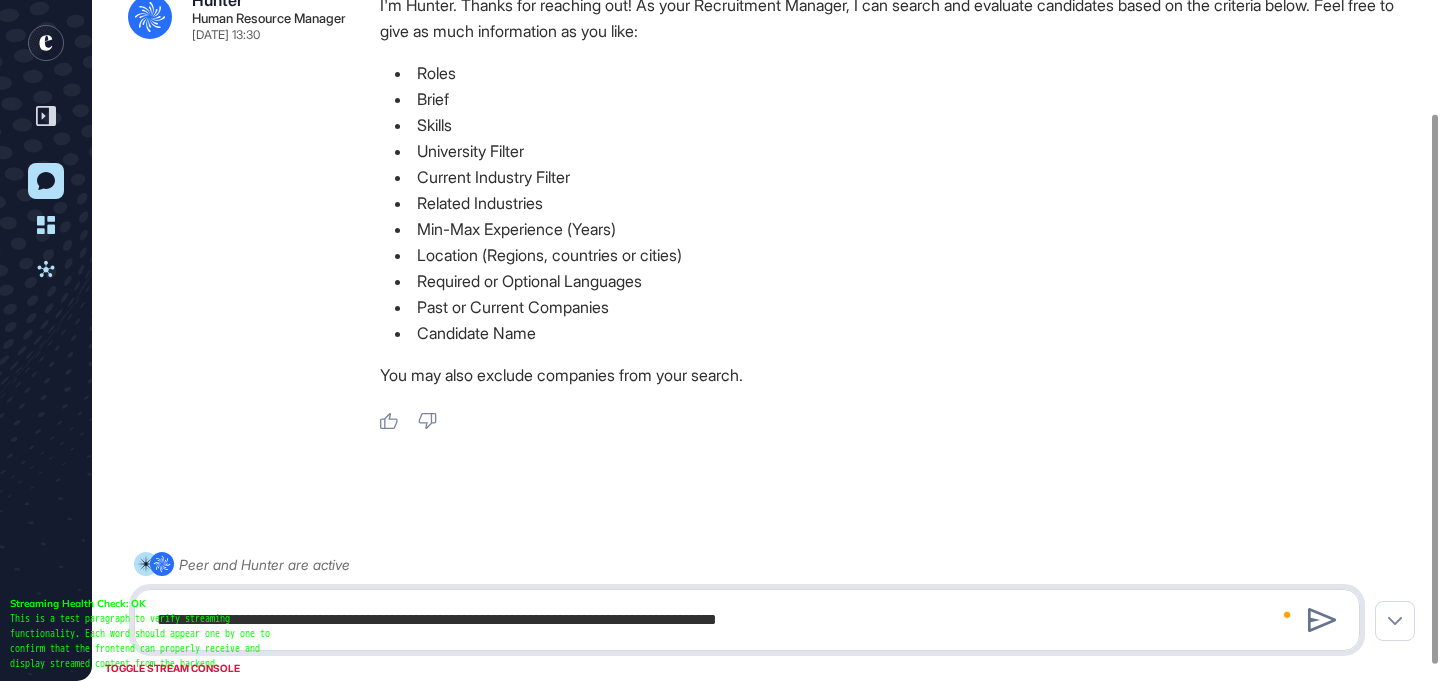 type on "**********" 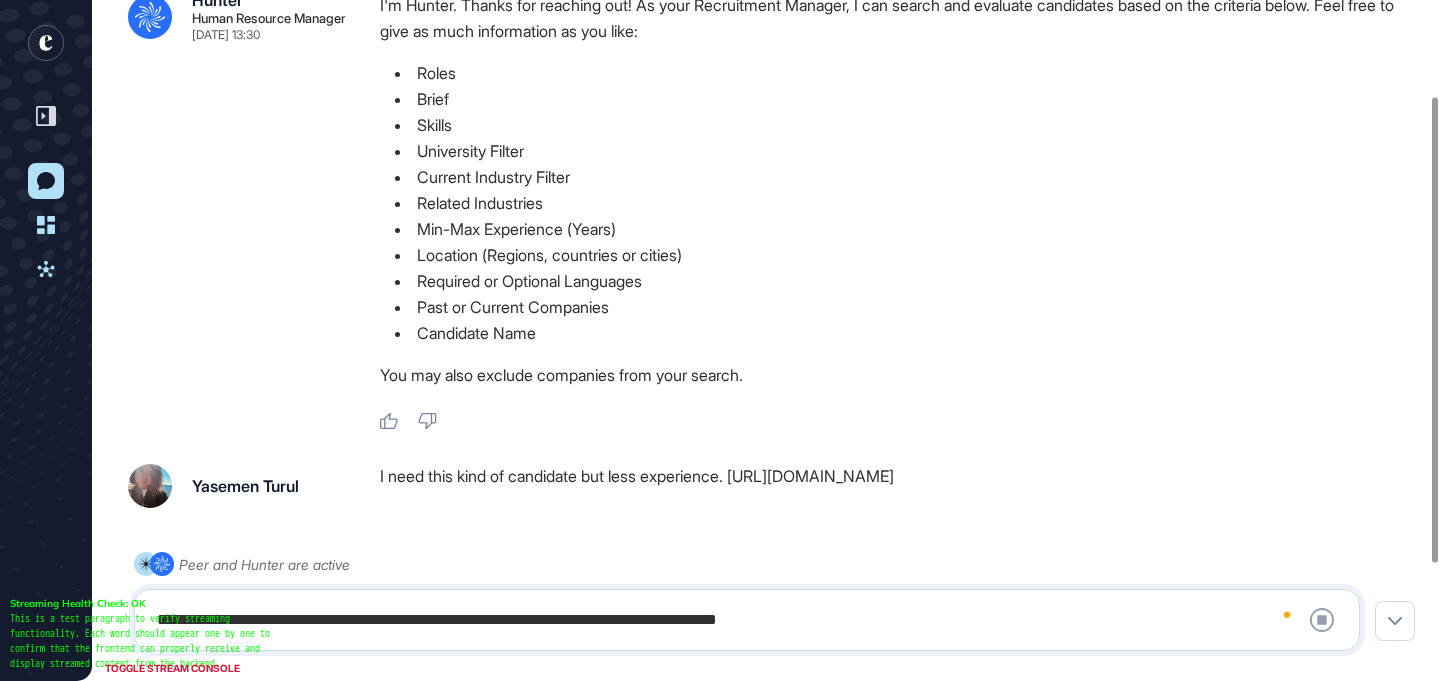 type 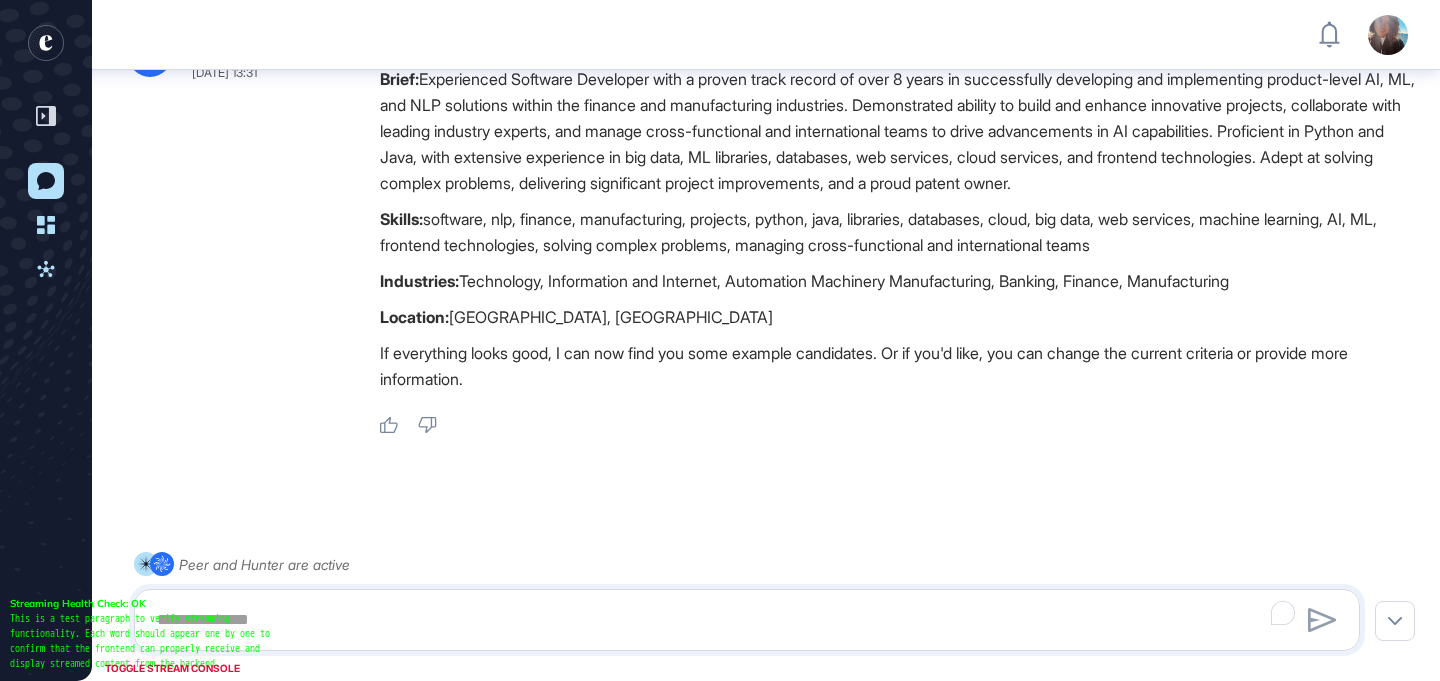 scroll, scrollTop: 661, scrollLeft: 0, axis: vertical 